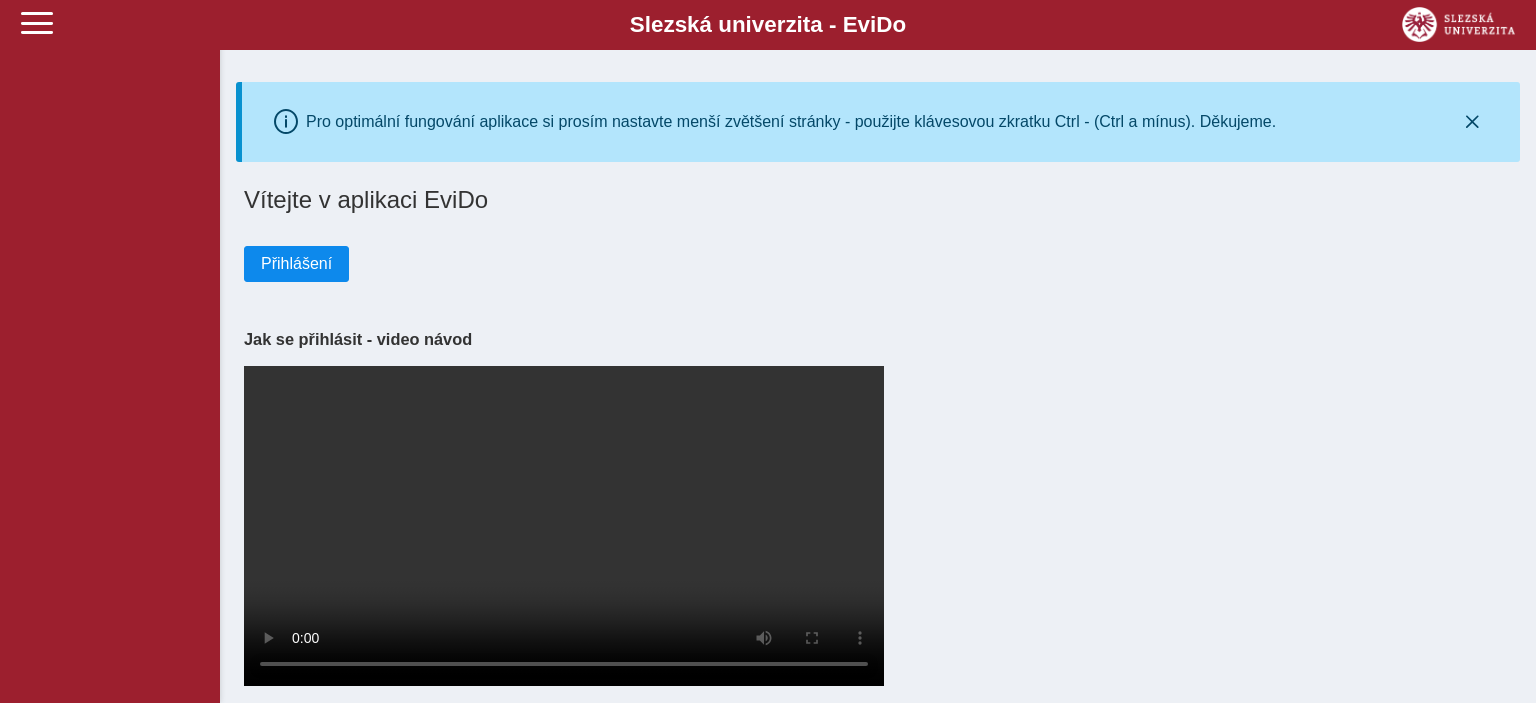 scroll, scrollTop: 0, scrollLeft: 0, axis: both 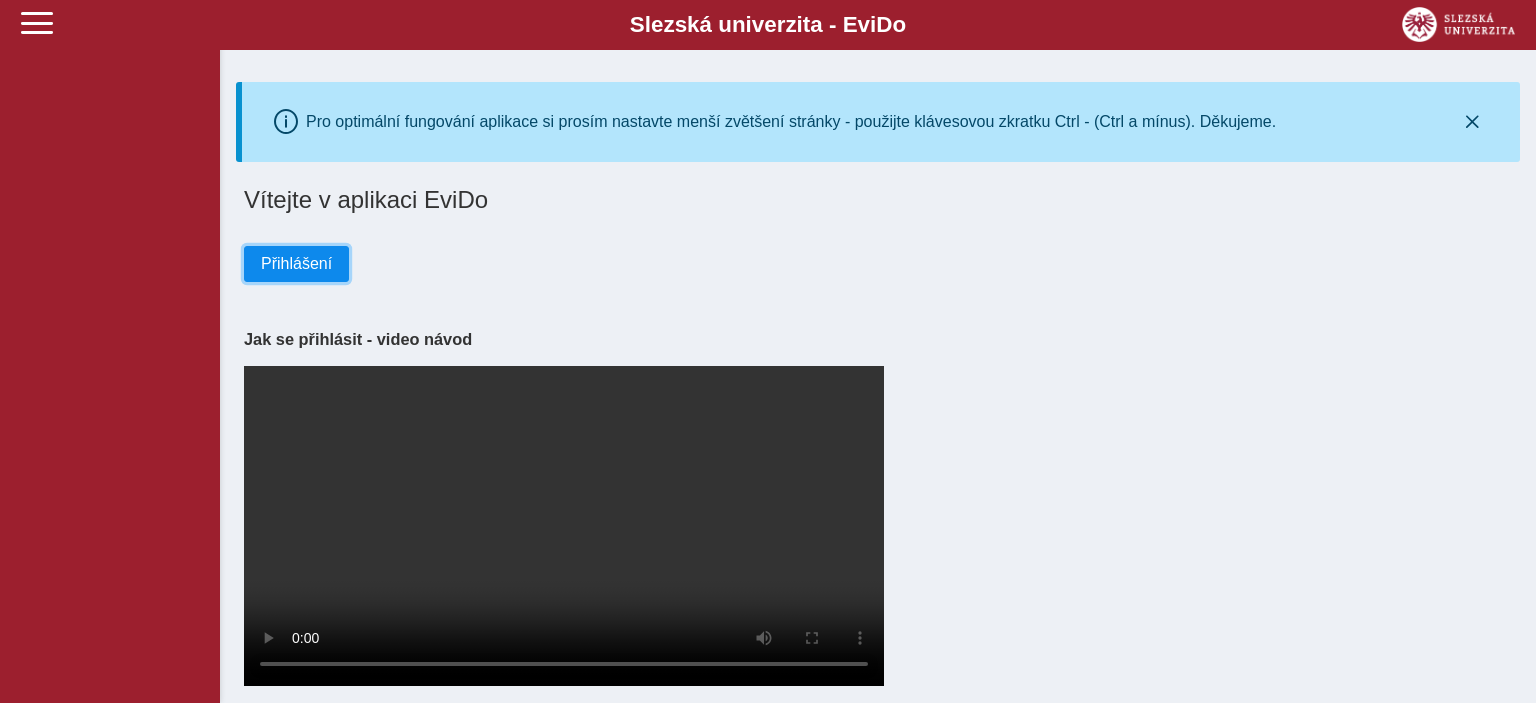 click on "Přihlášení" at bounding box center (296, 264) 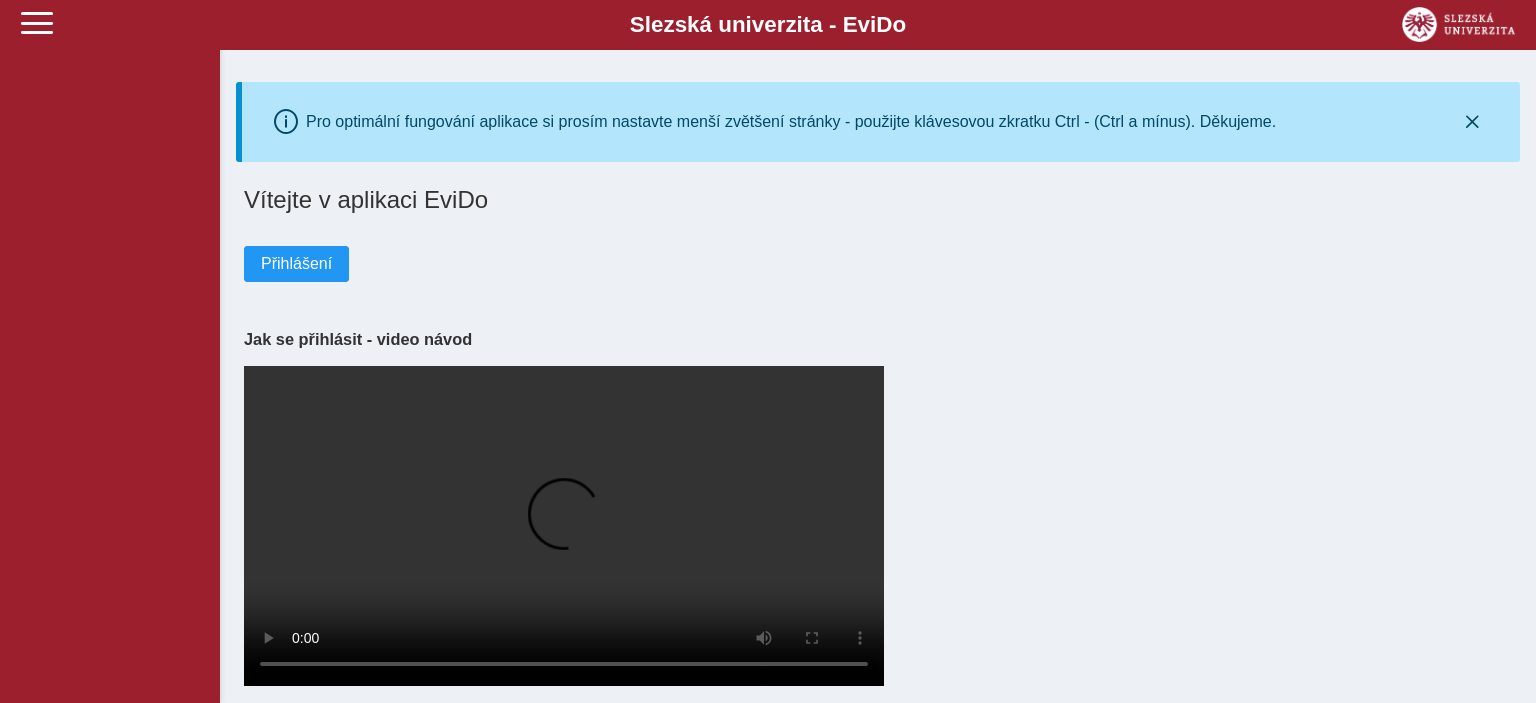 scroll, scrollTop: 0, scrollLeft: 0, axis: both 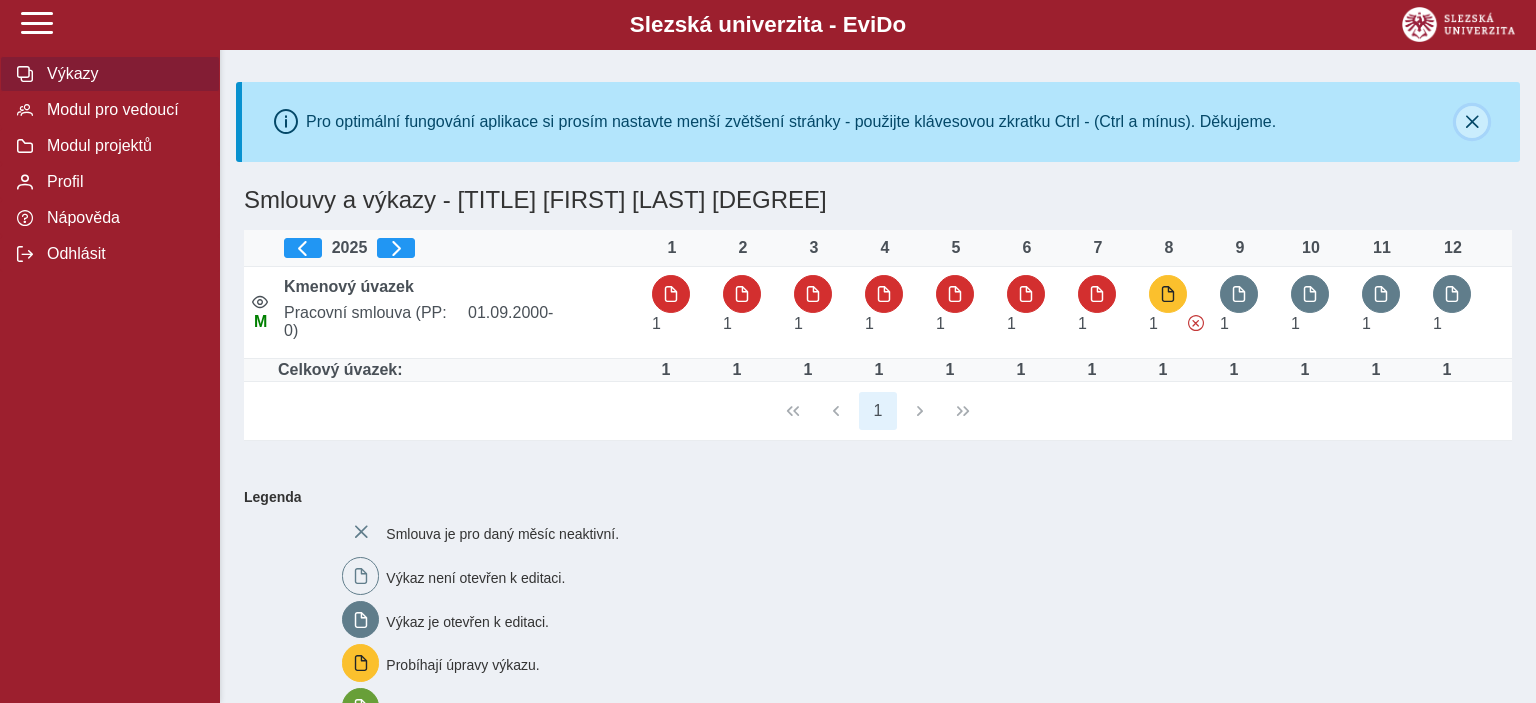 click at bounding box center (1472, 122) 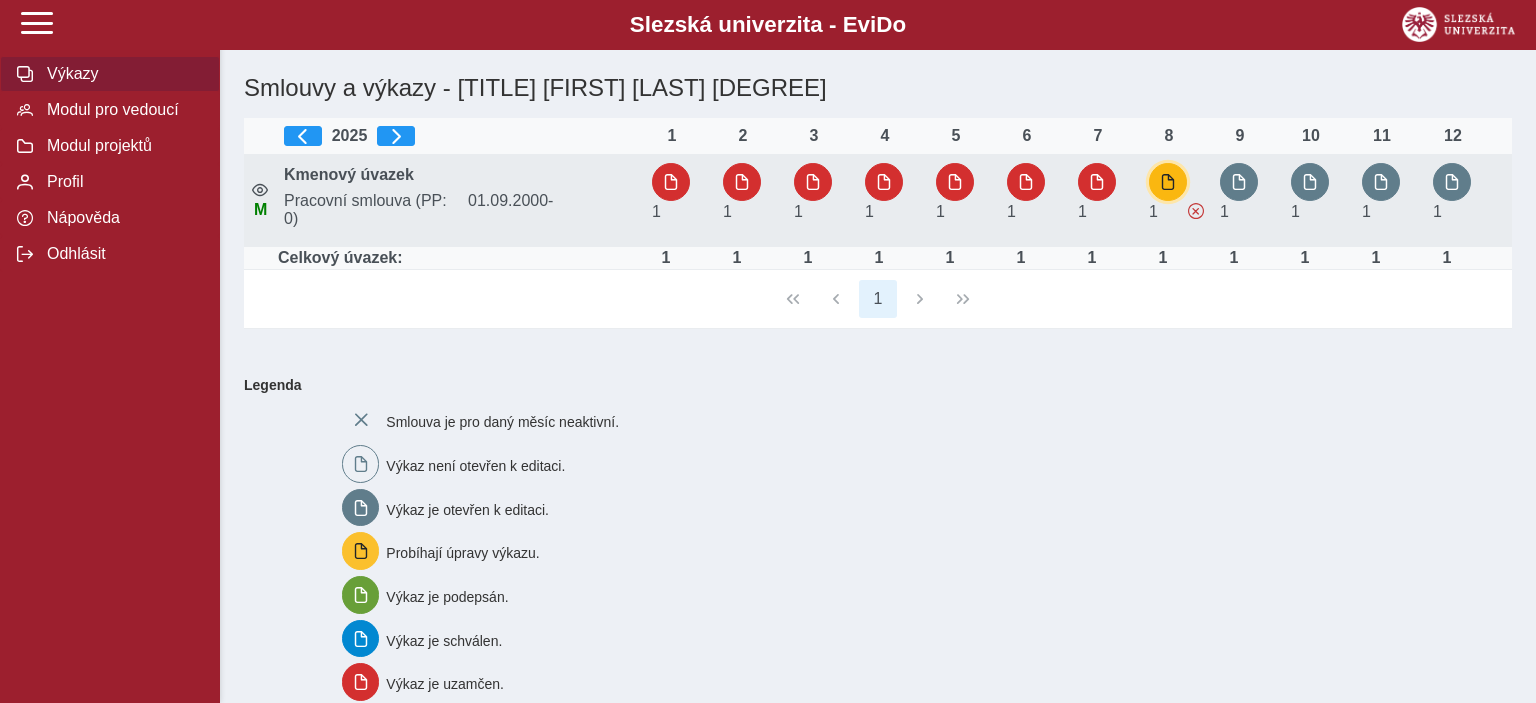 click at bounding box center (1168, 182) 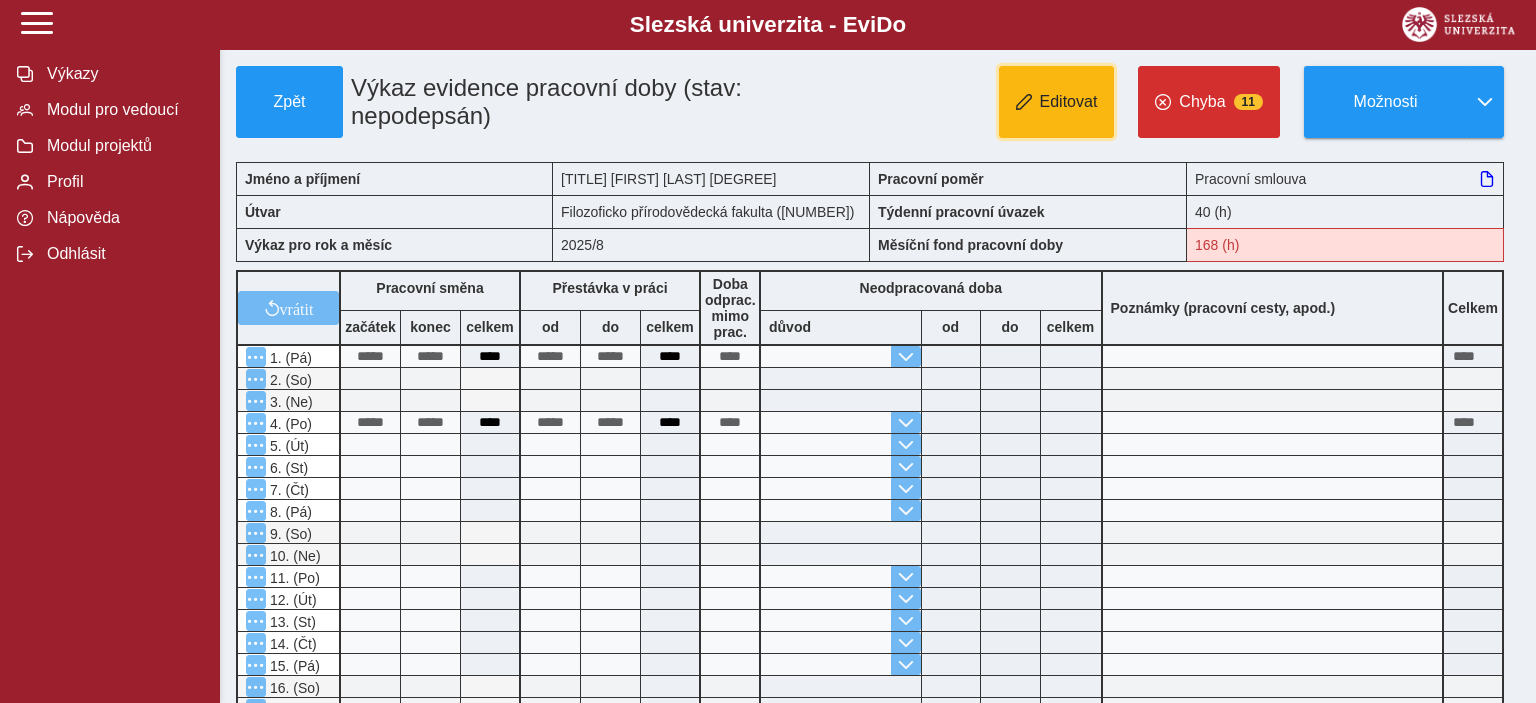 click on "Editovat" at bounding box center (1069, 102) 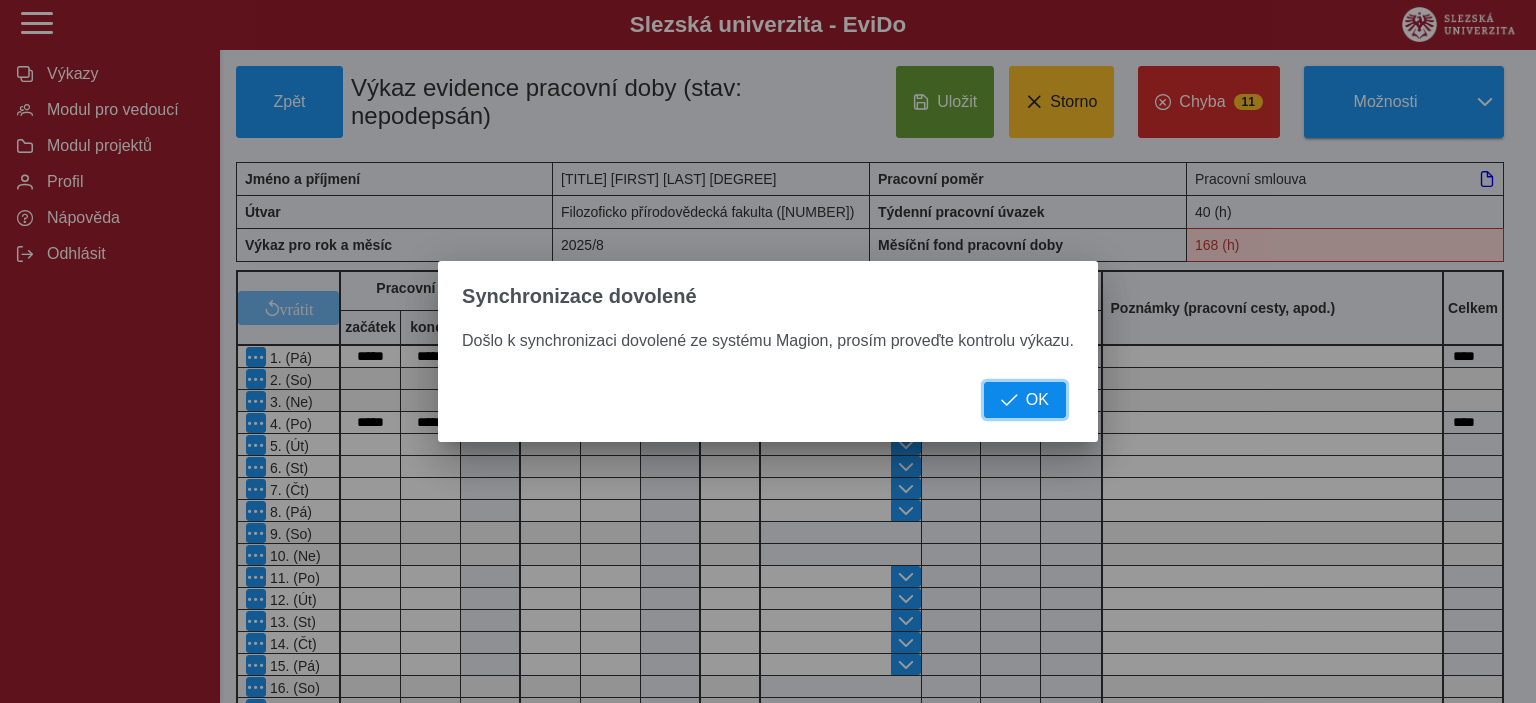 click on "OK" at bounding box center [1025, 400] 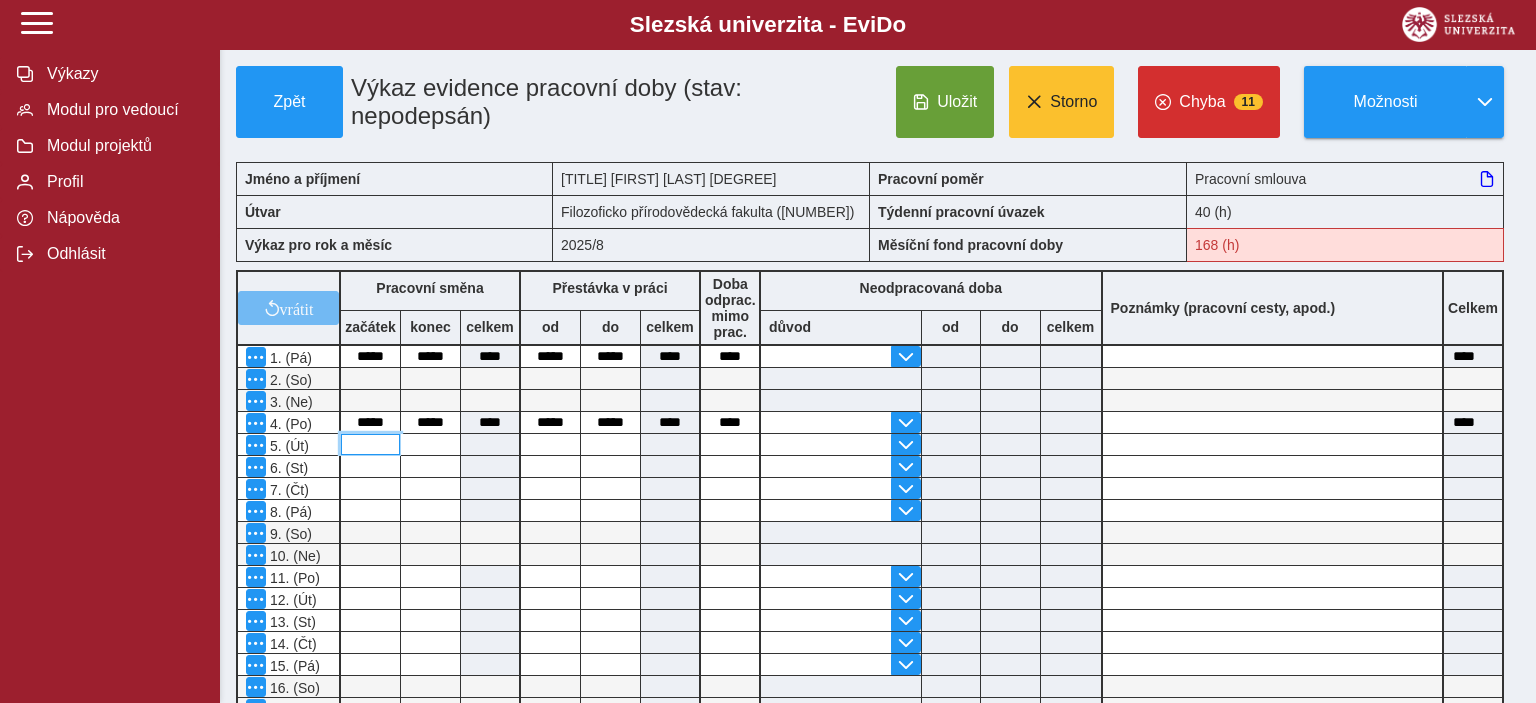 click at bounding box center [370, 444] 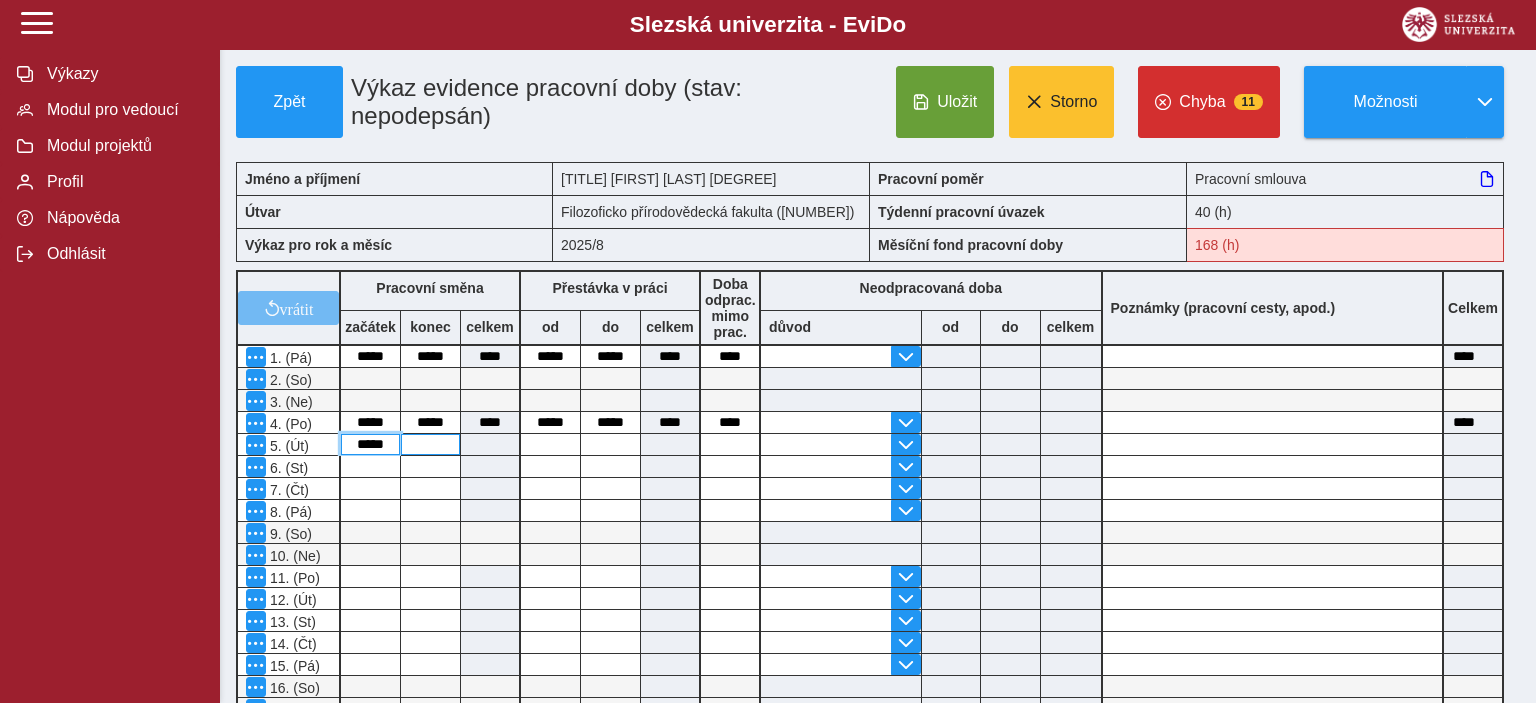 type on "*****" 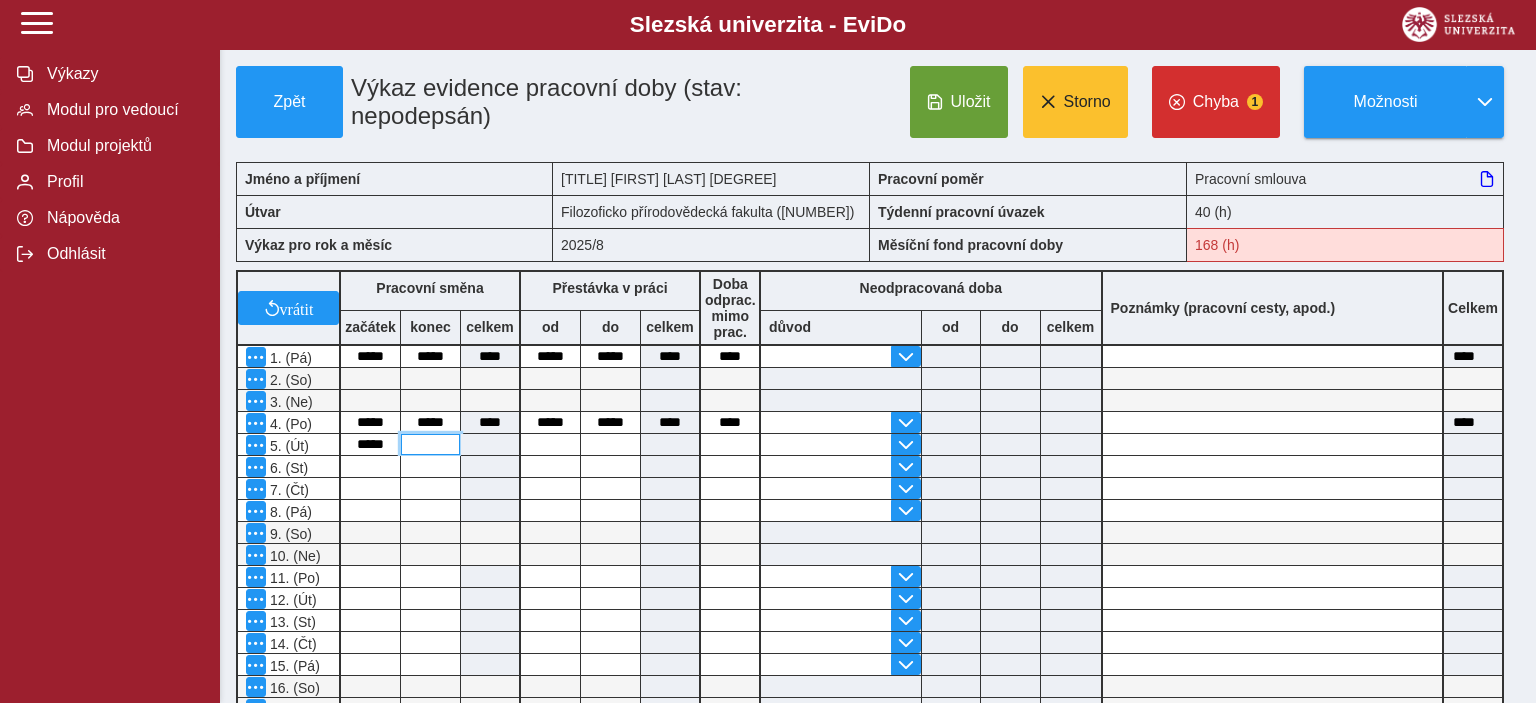click at bounding box center (430, 444) 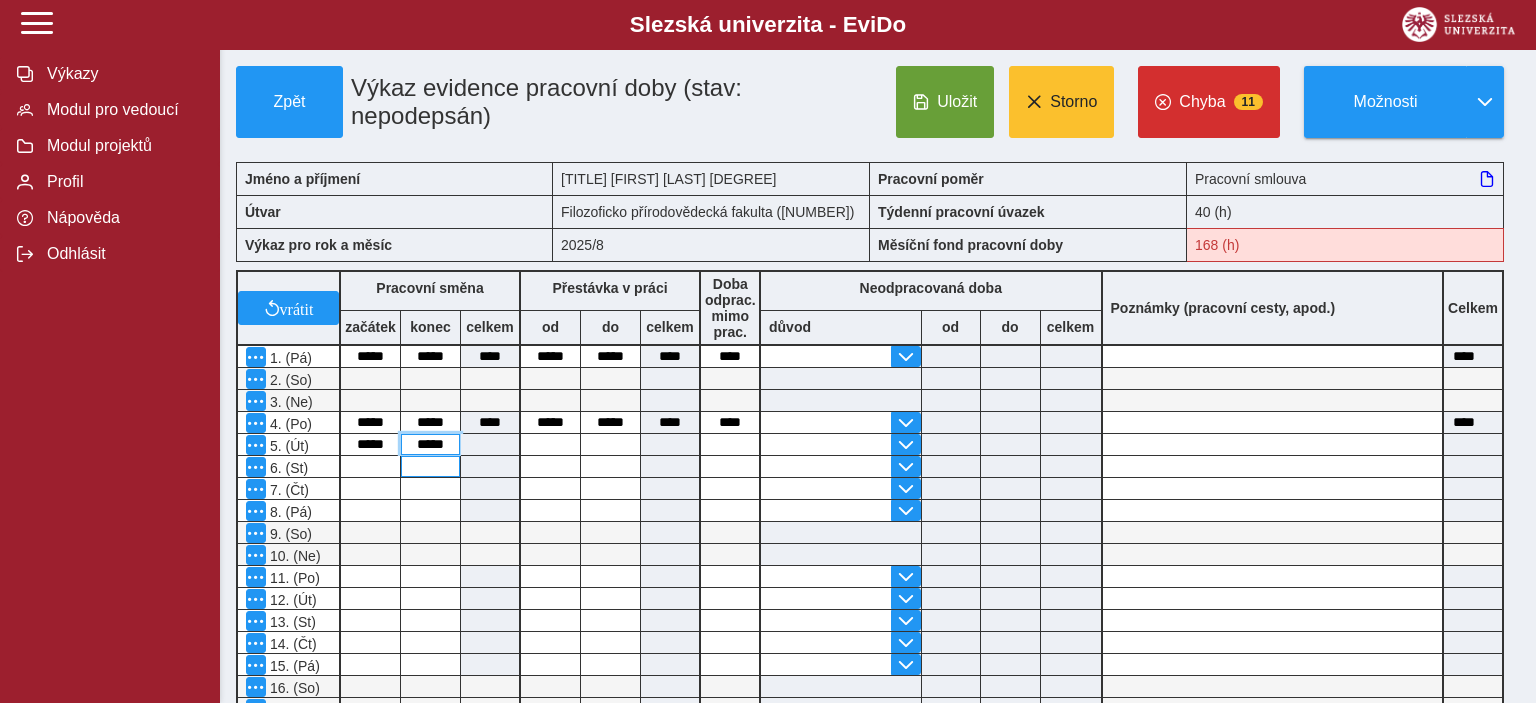 type on "*****" 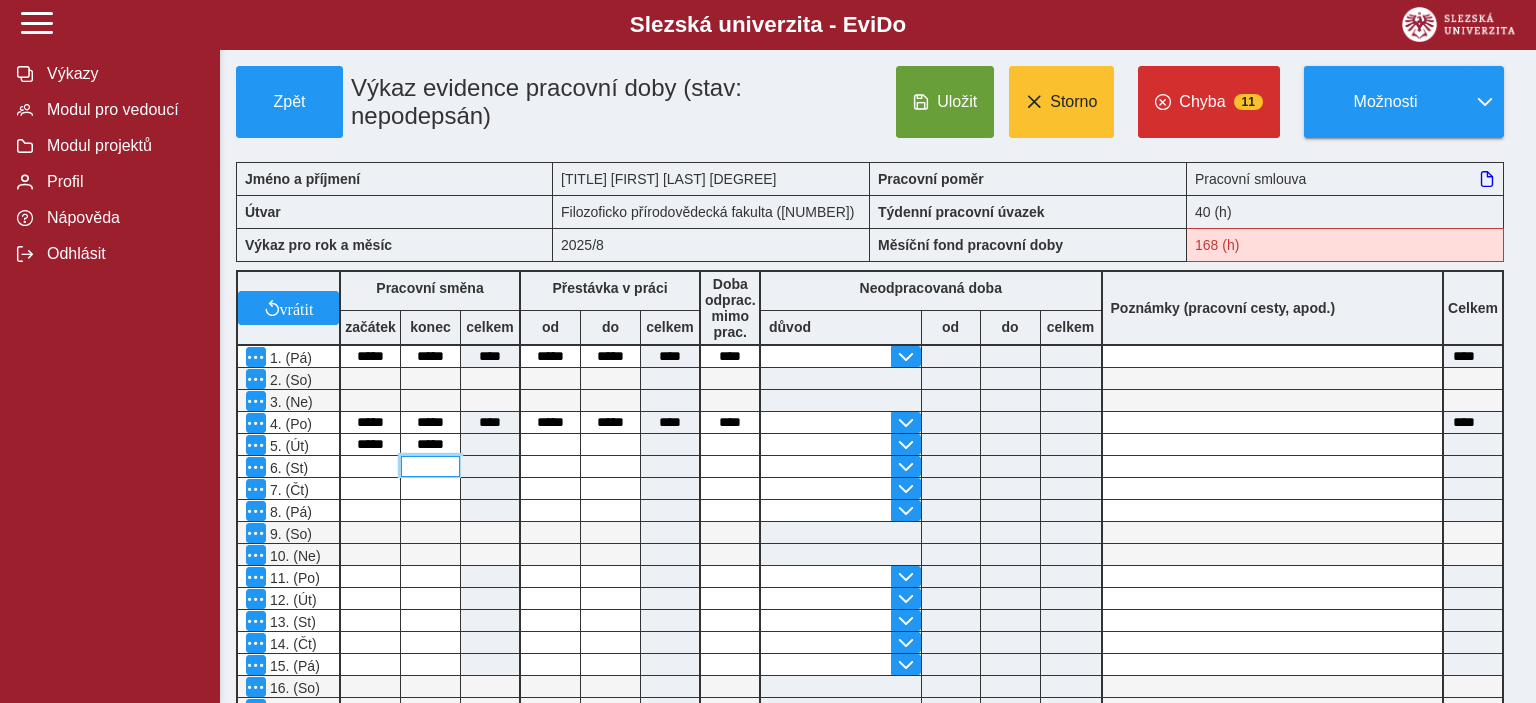 type on "****" 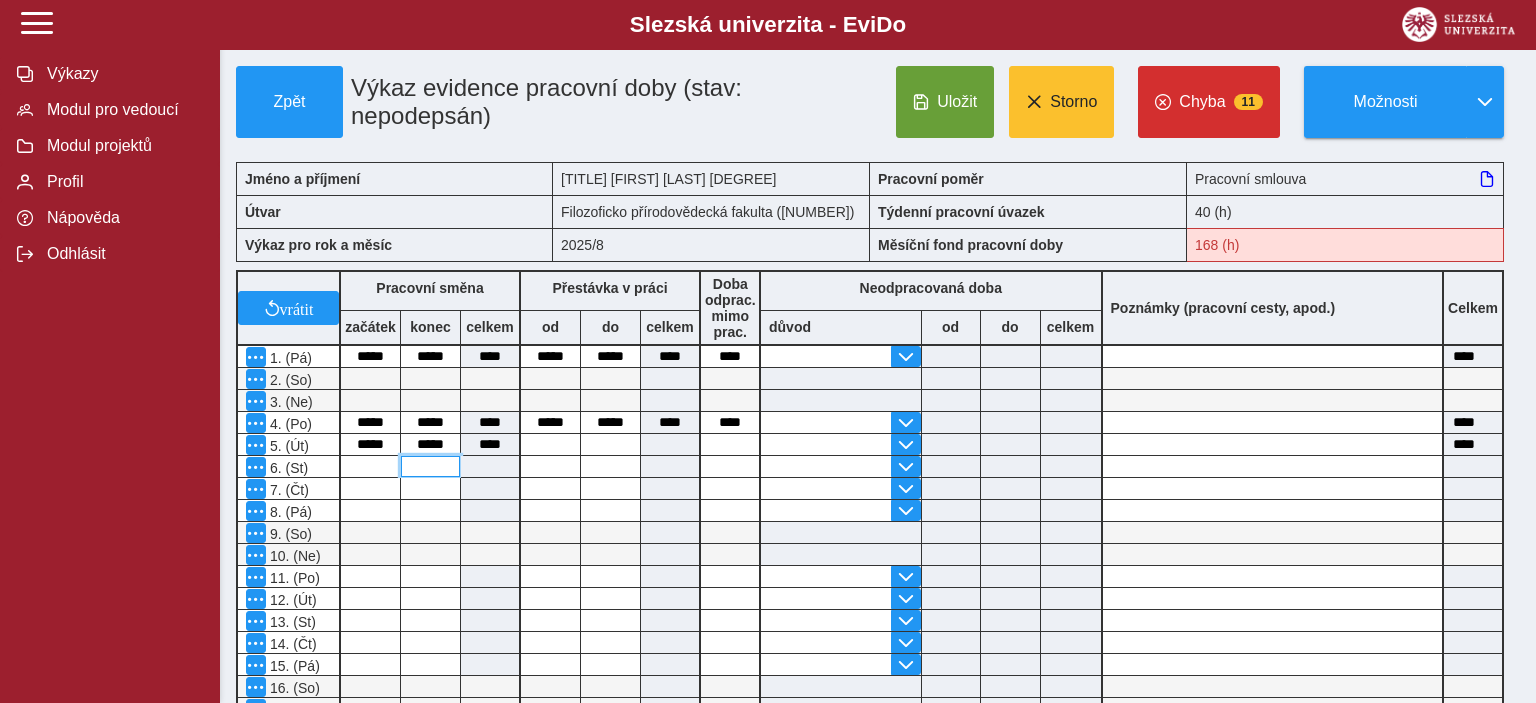 click at bounding box center [430, 466] 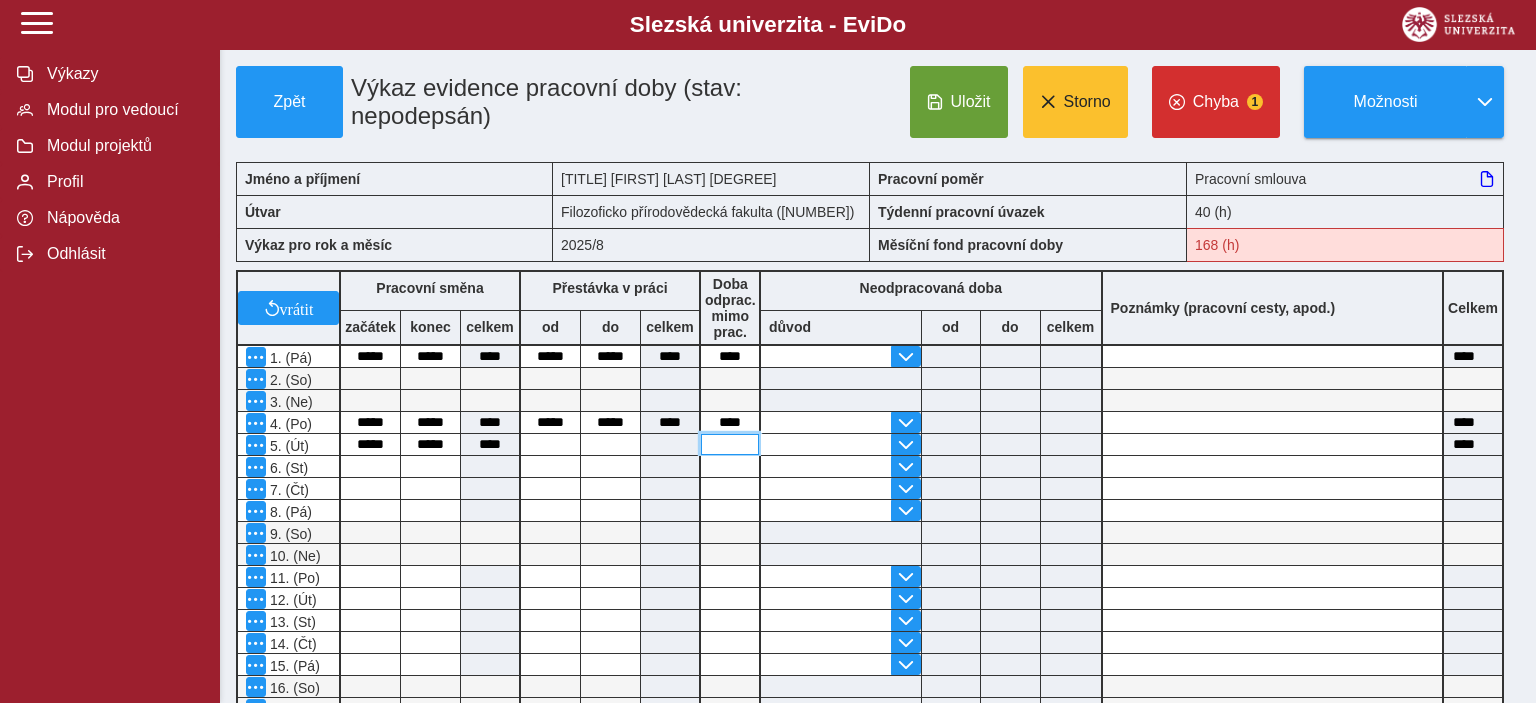click at bounding box center (730, 444) 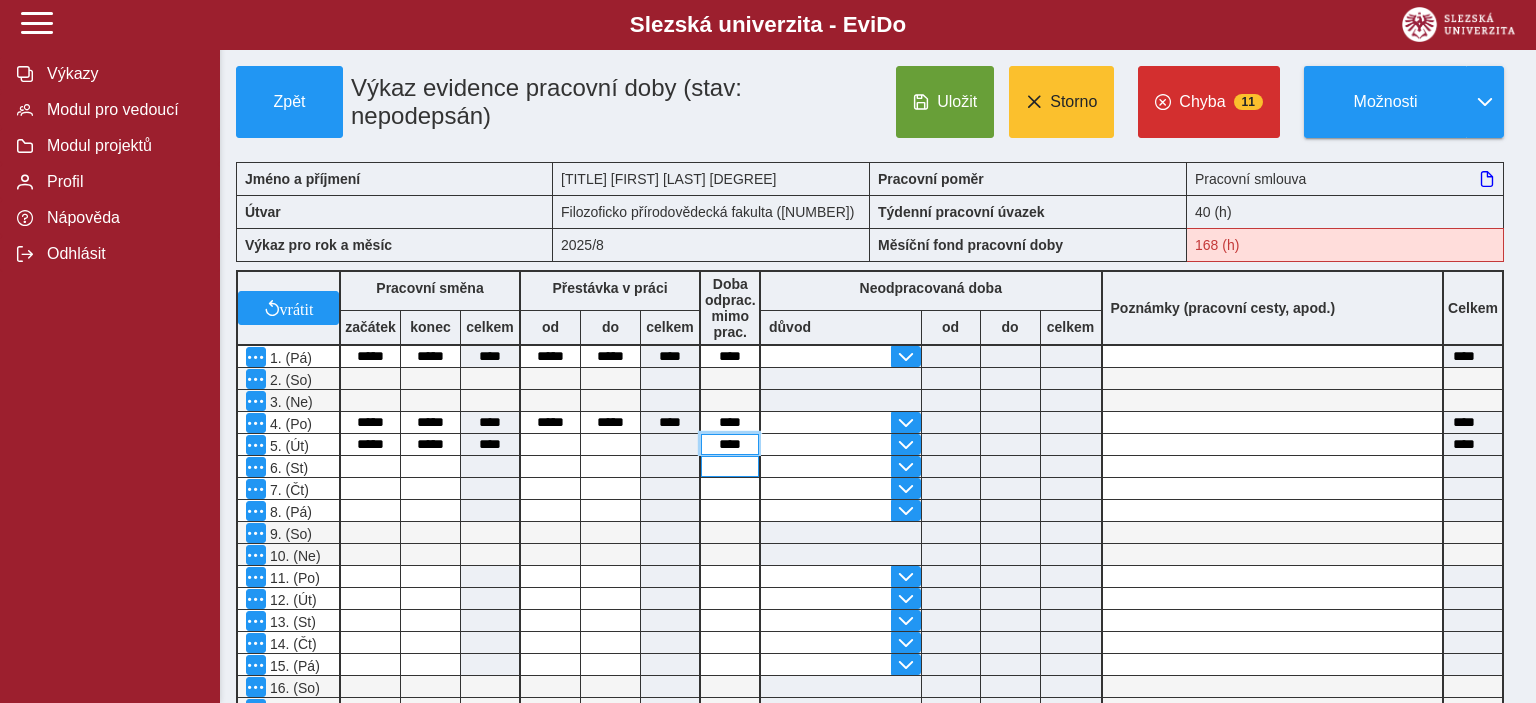 type on "****" 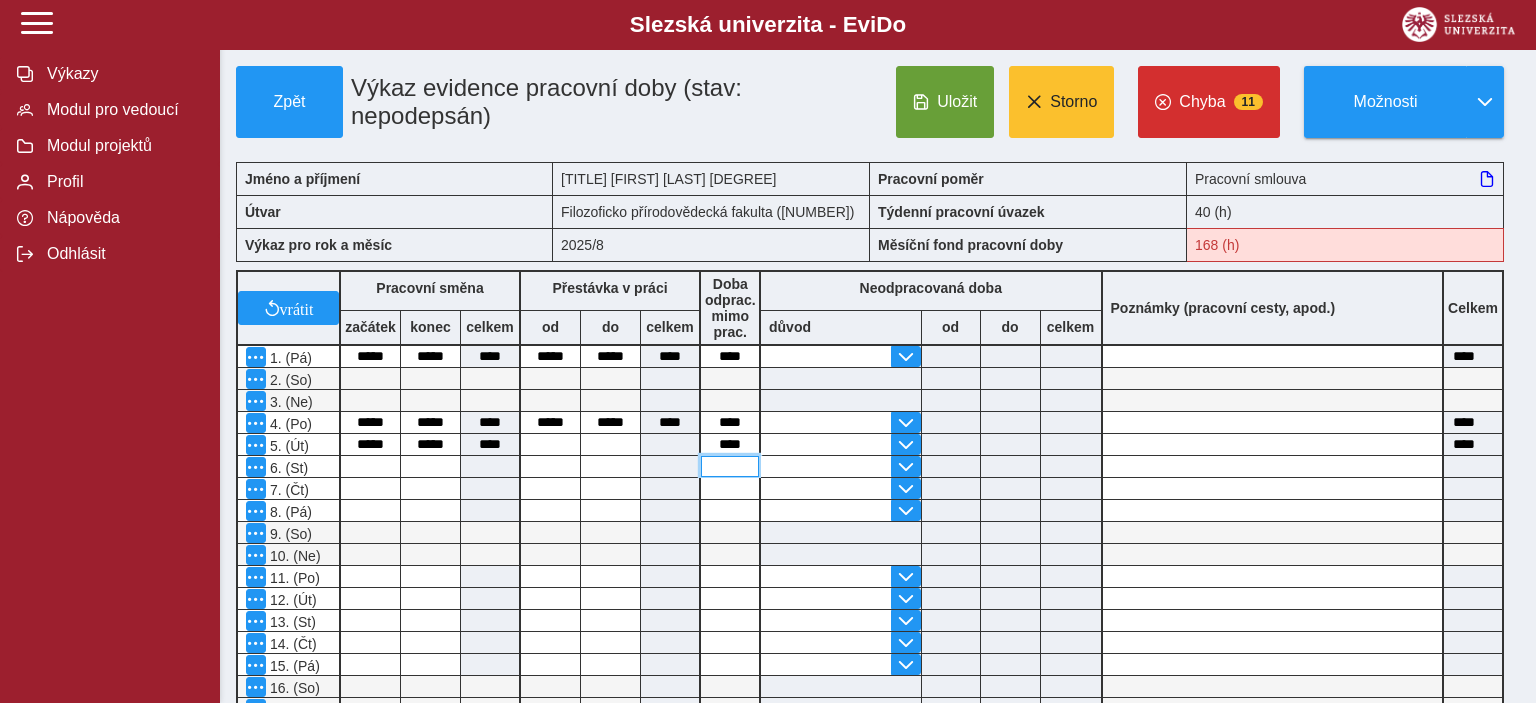 type on "****" 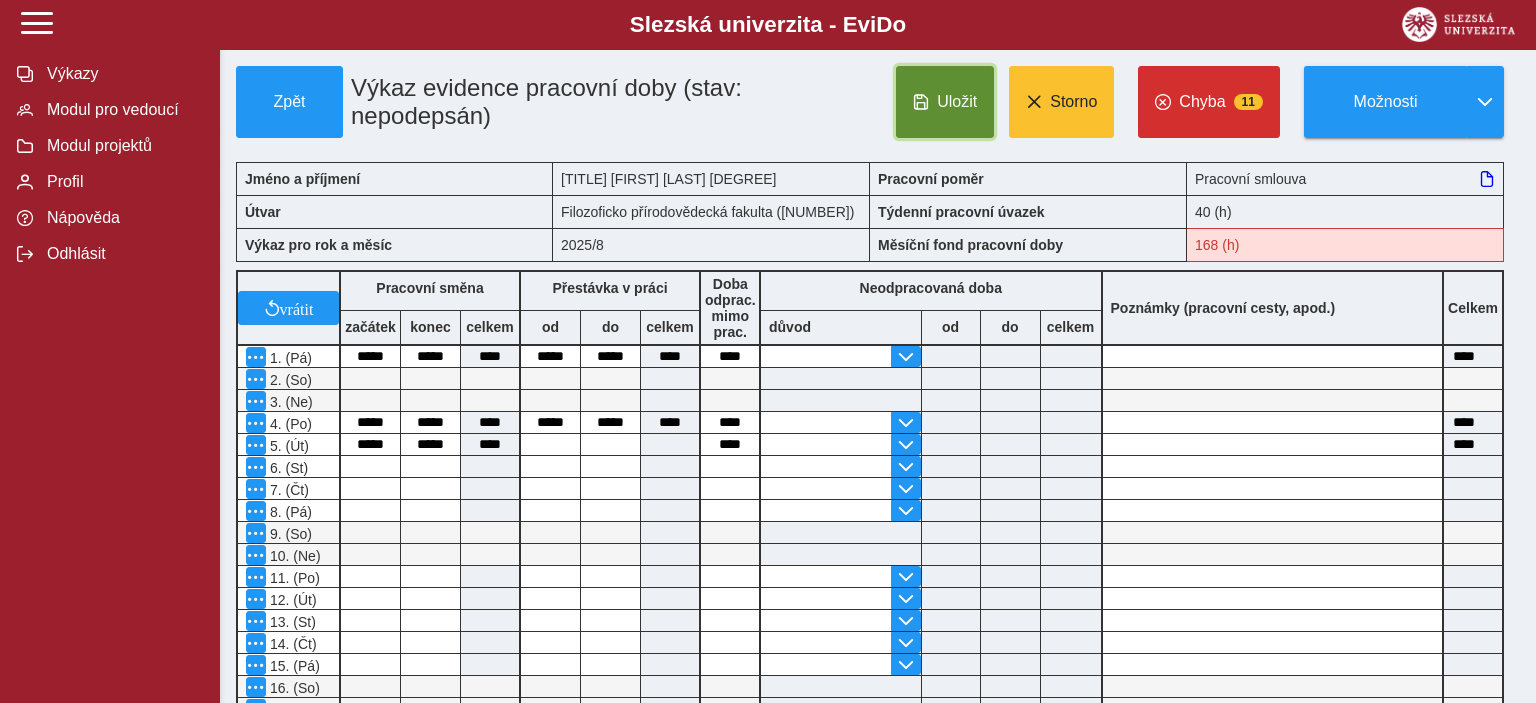 click on "Uložit" at bounding box center [945, 102] 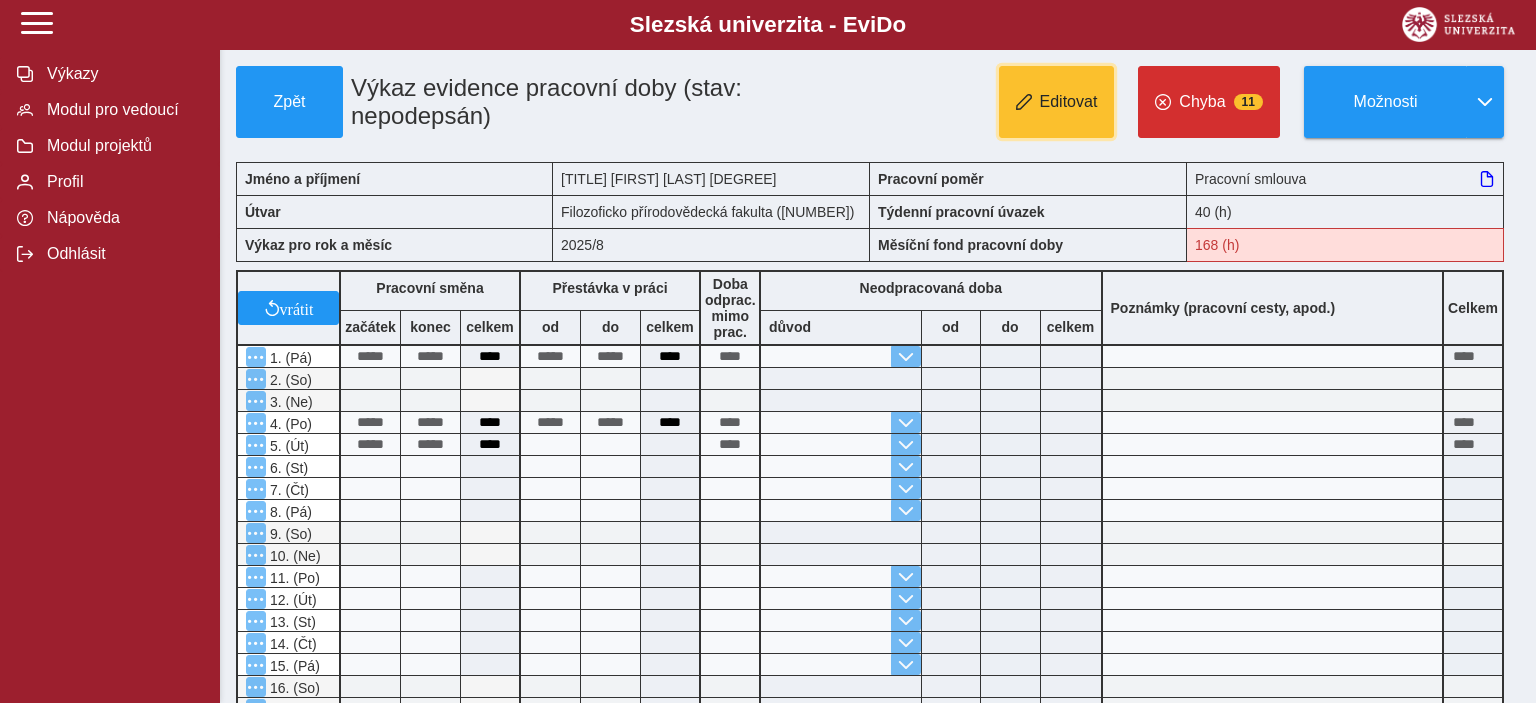scroll, scrollTop: 422, scrollLeft: 0, axis: vertical 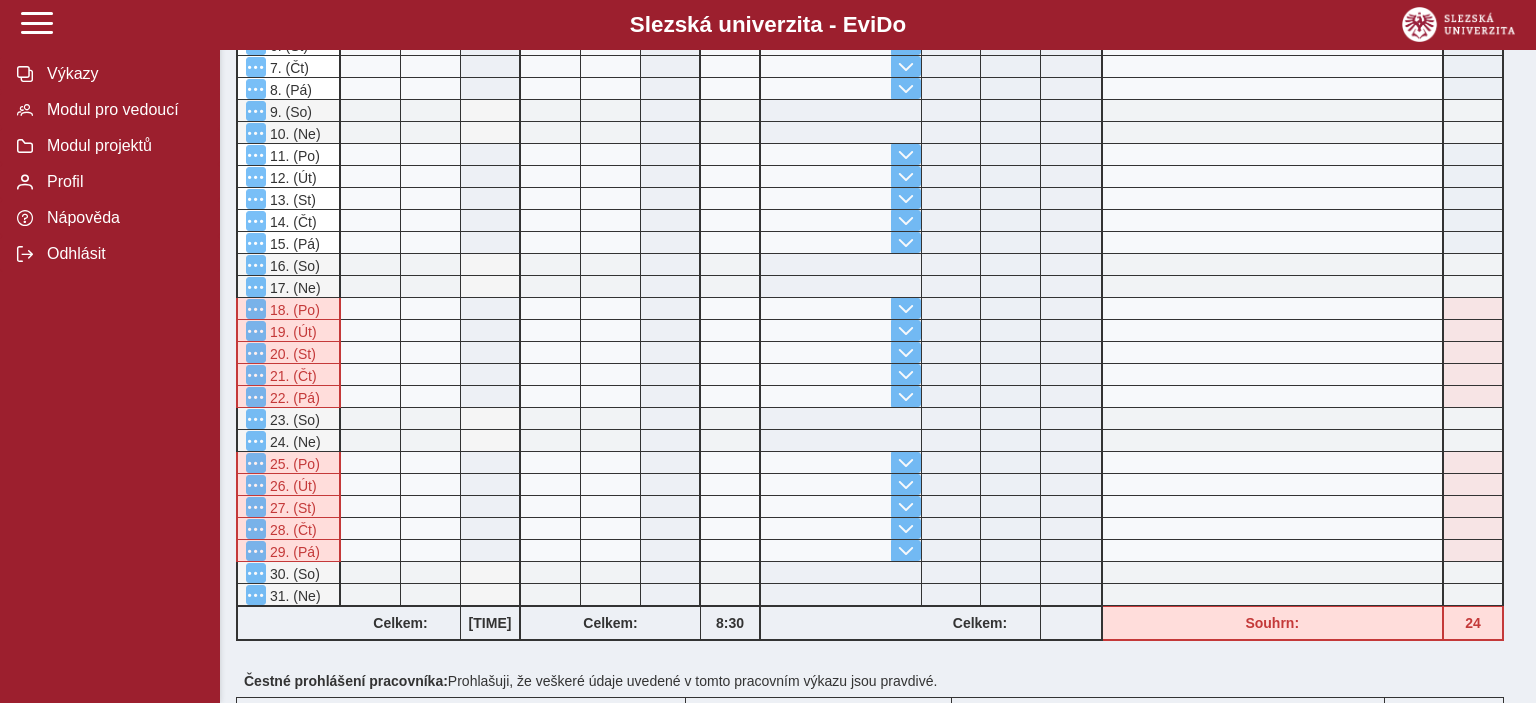 click at bounding box center [841, 242] 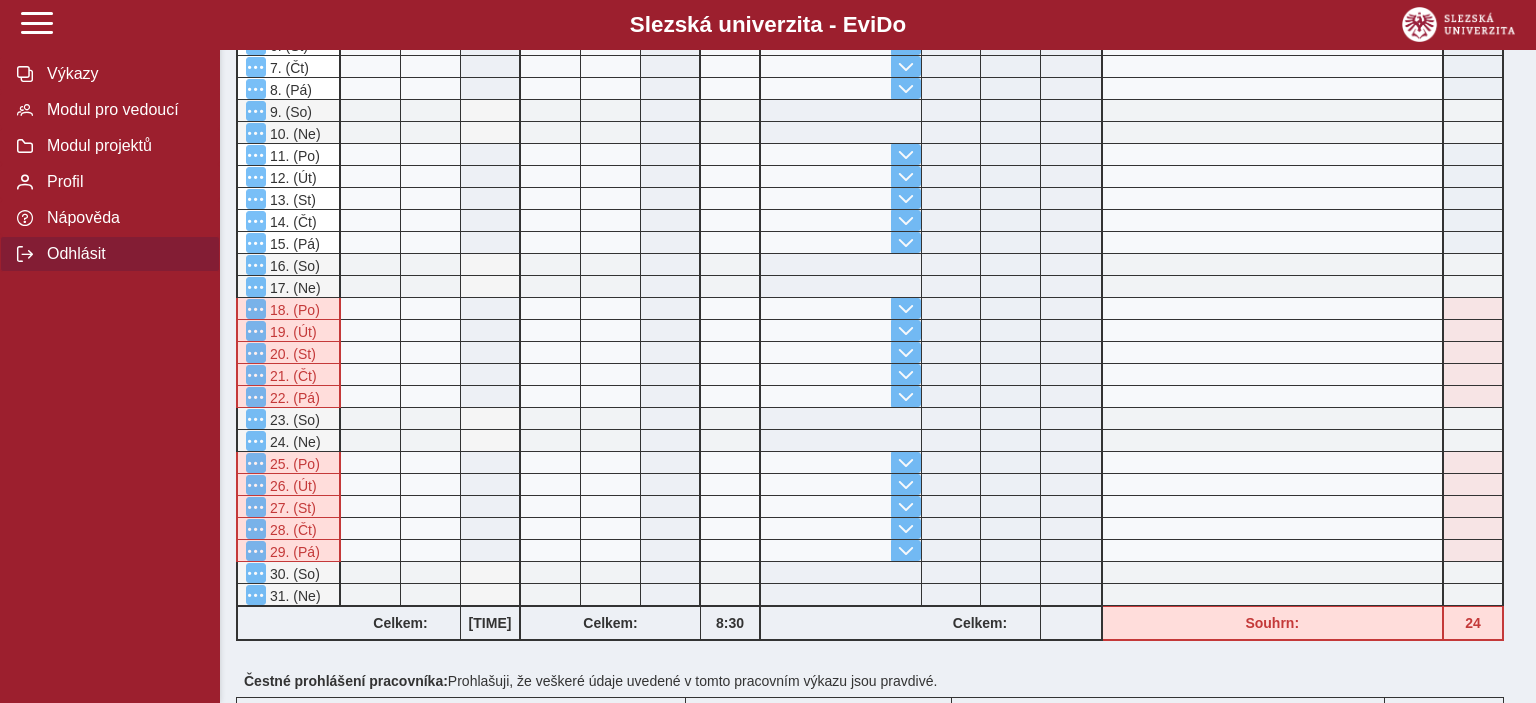 click on "Odhlásit" at bounding box center (122, 254) 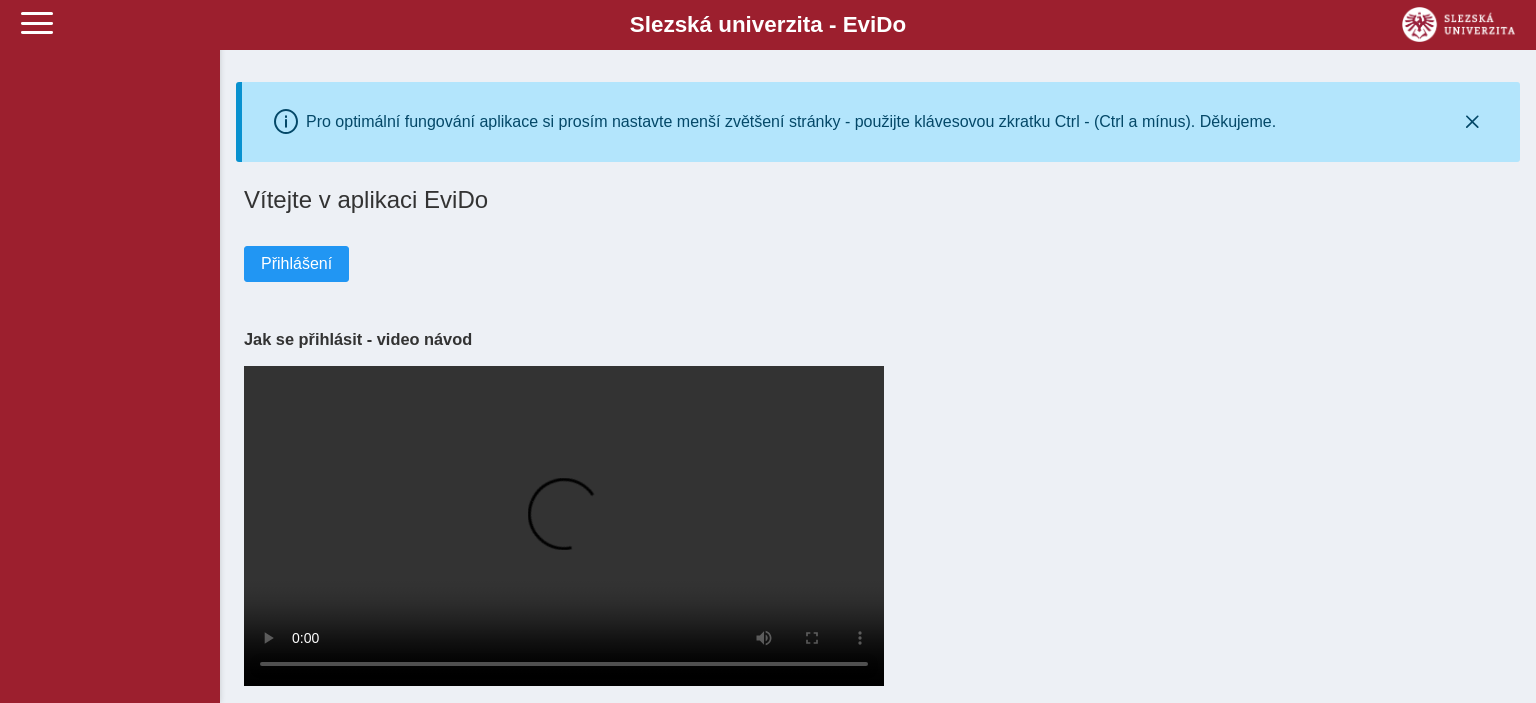scroll, scrollTop: 0, scrollLeft: 0, axis: both 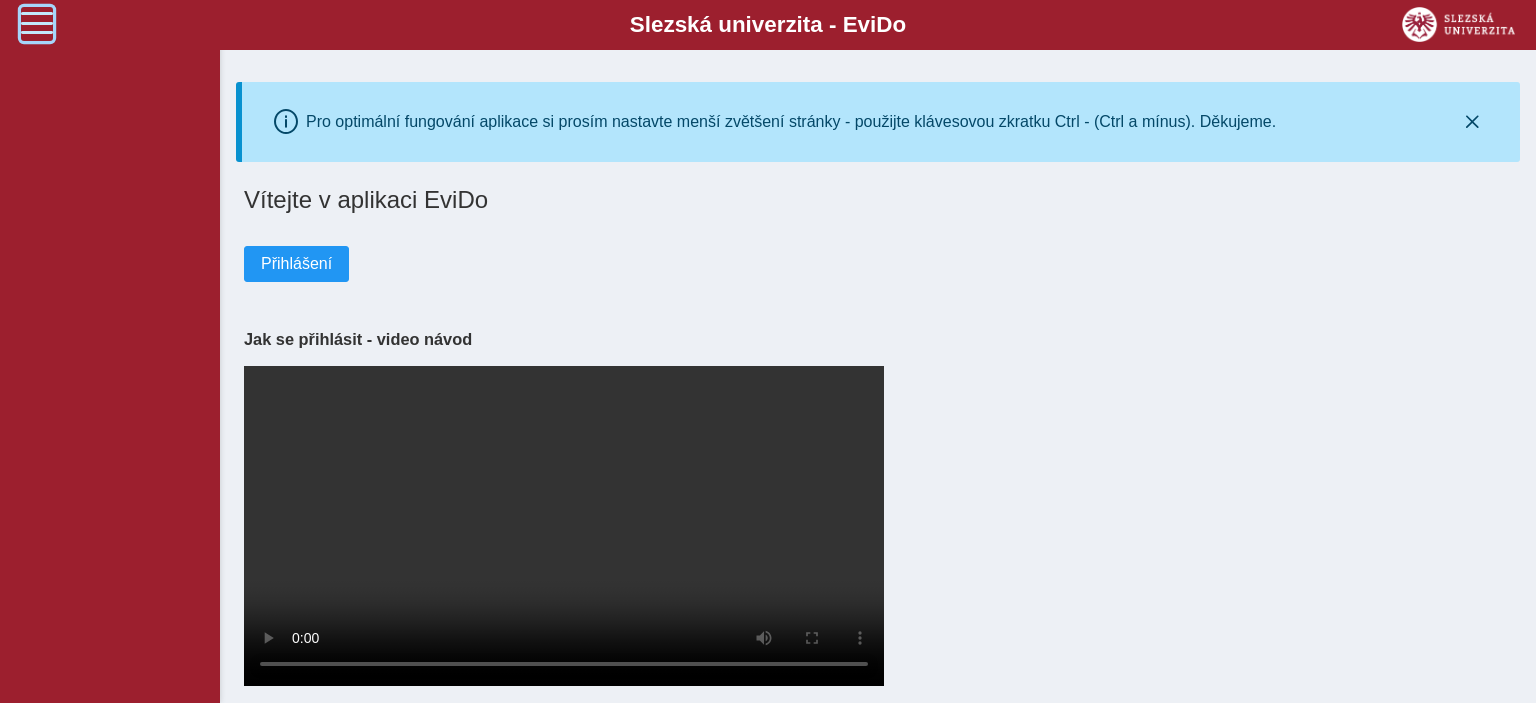 click at bounding box center (37, 23) 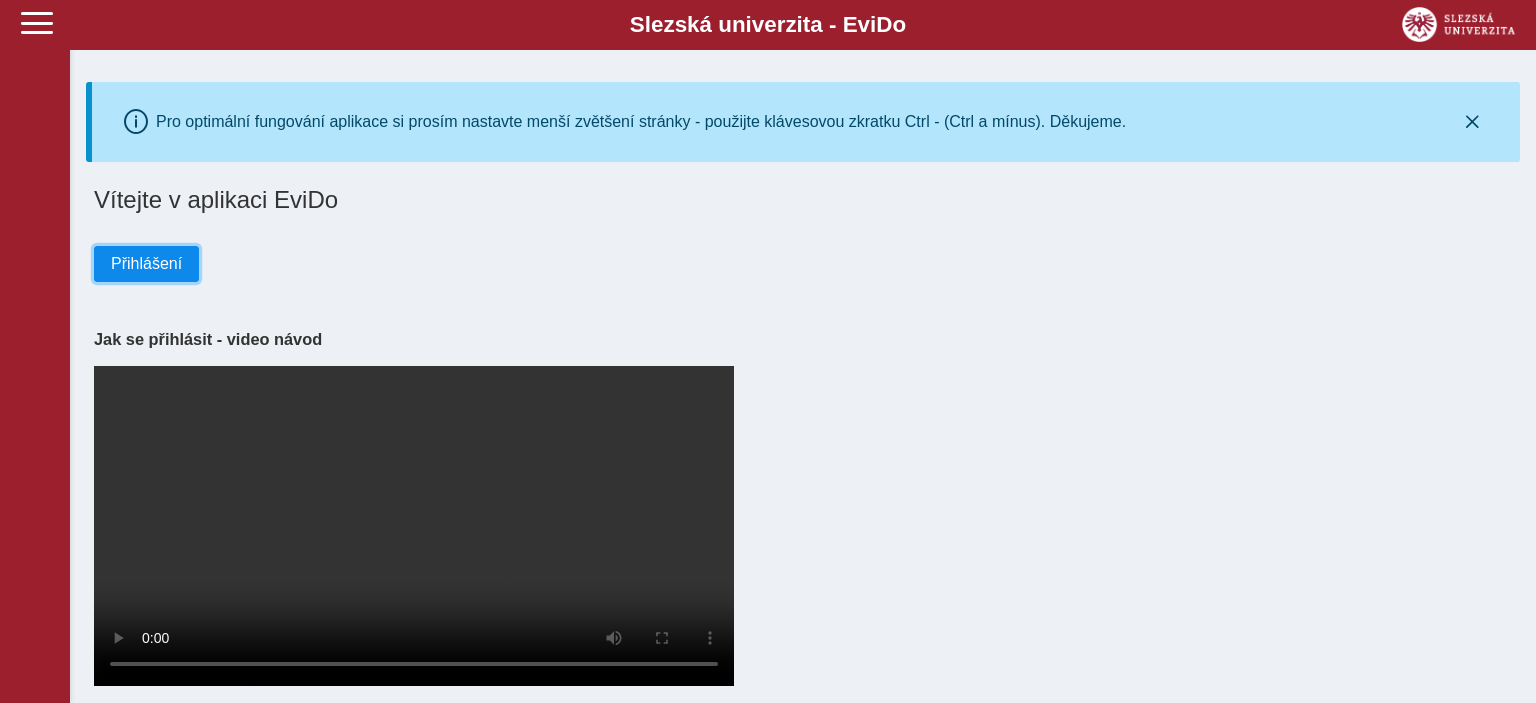 click on "Přihlášení" at bounding box center [146, 264] 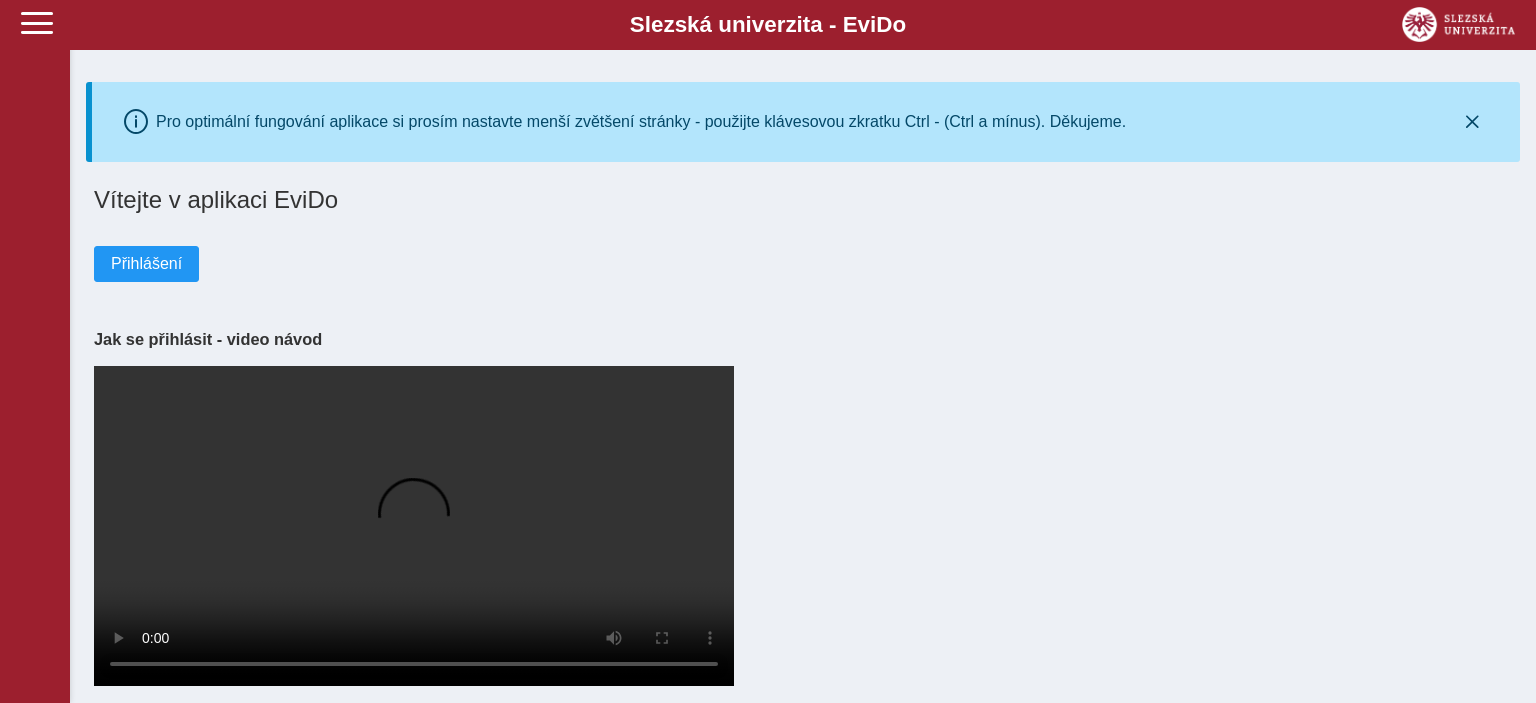 scroll, scrollTop: 0, scrollLeft: 0, axis: both 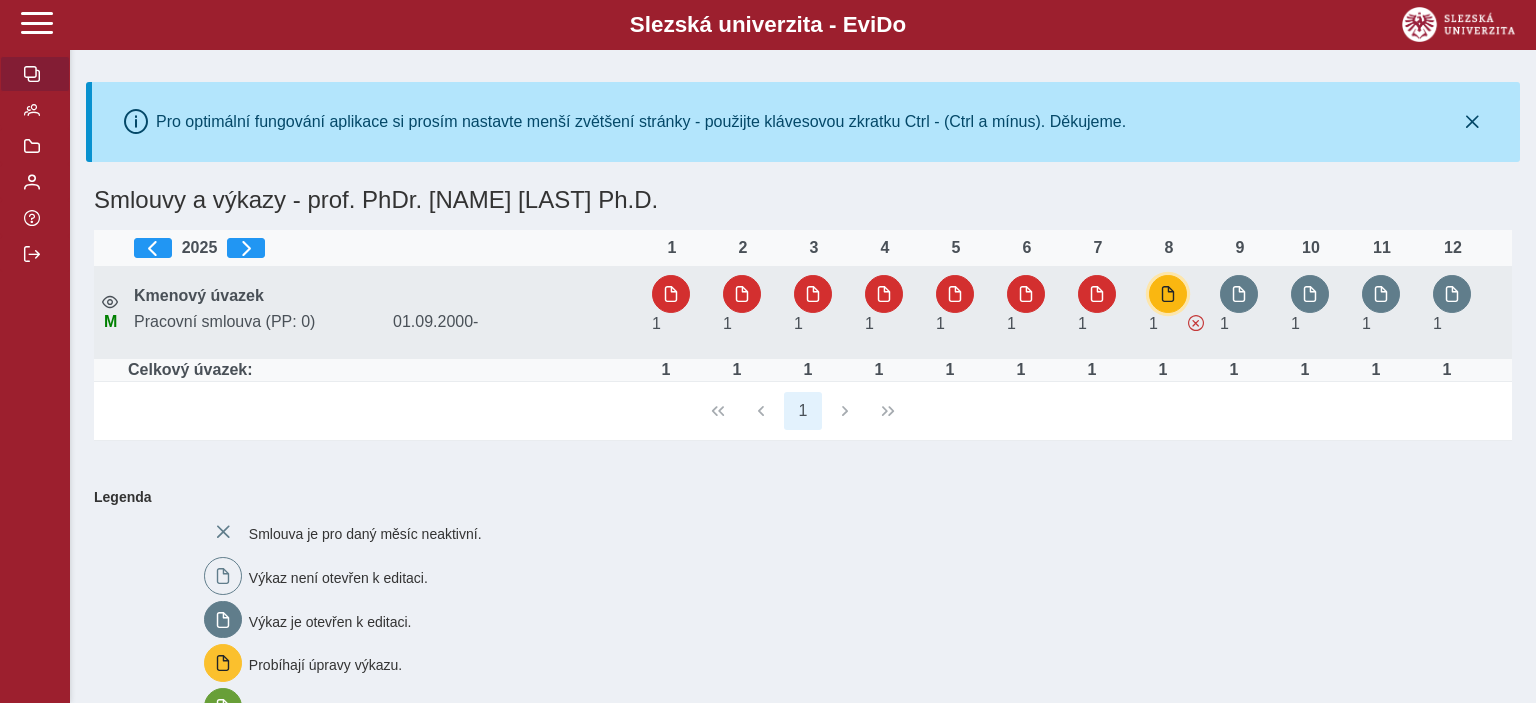 click at bounding box center [1168, 294] 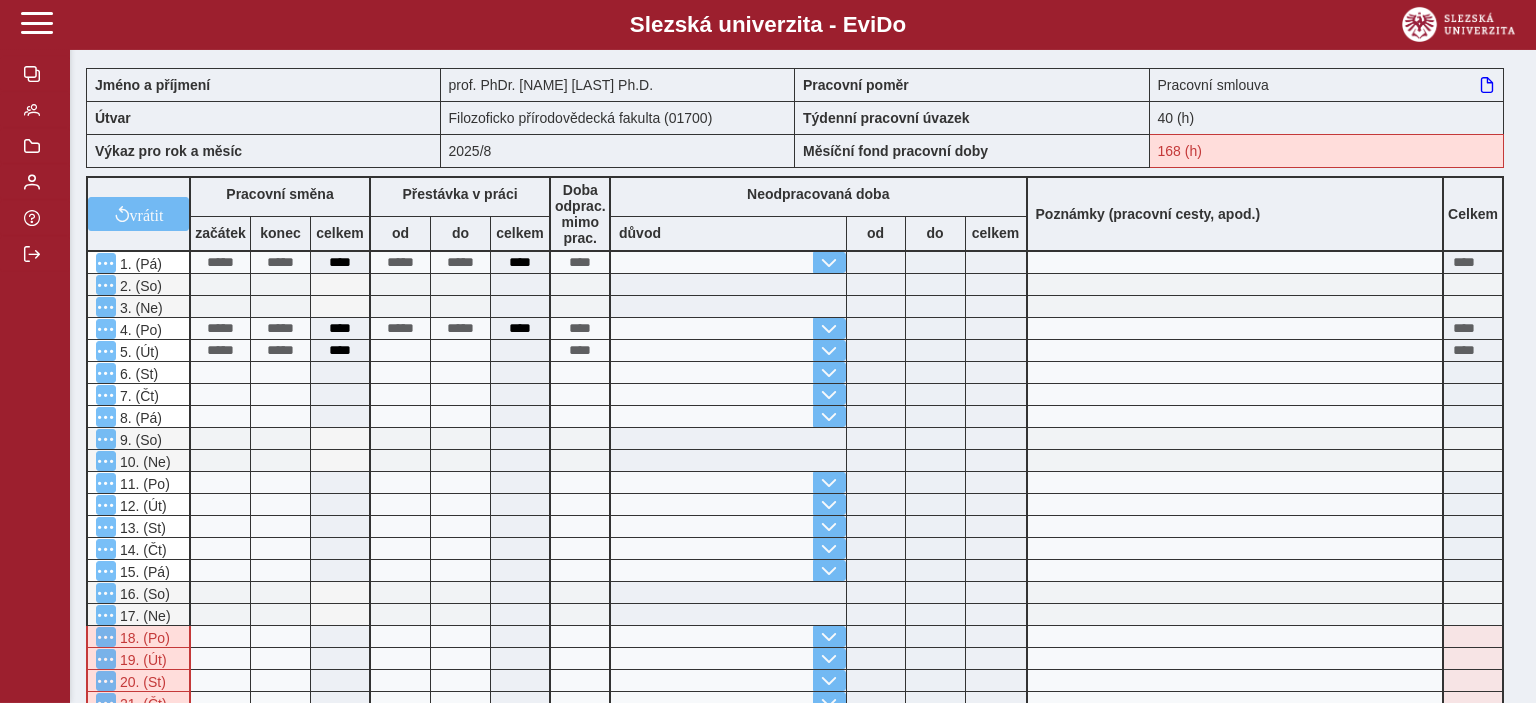scroll, scrollTop: 105, scrollLeft: 0, axis: vertical 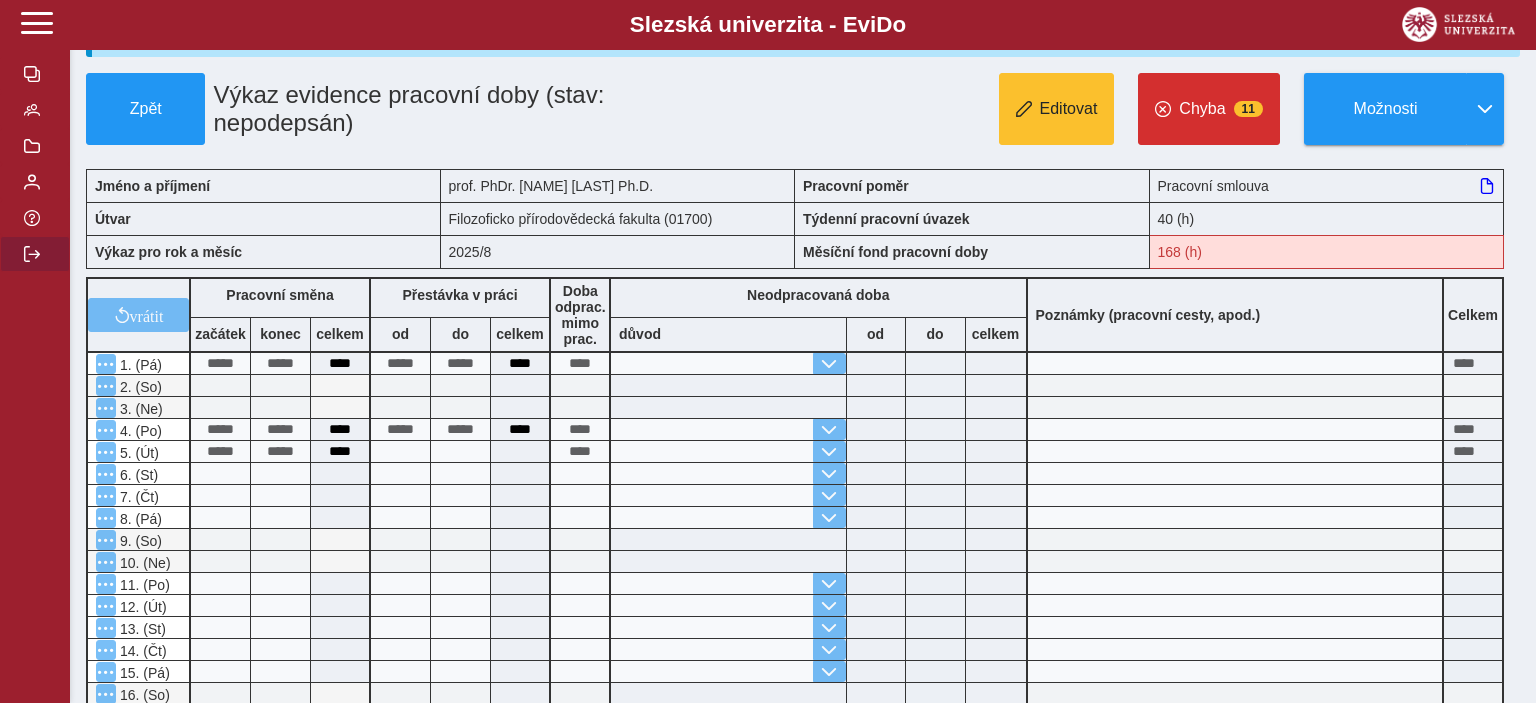 click at bounding box center [32, 254] 